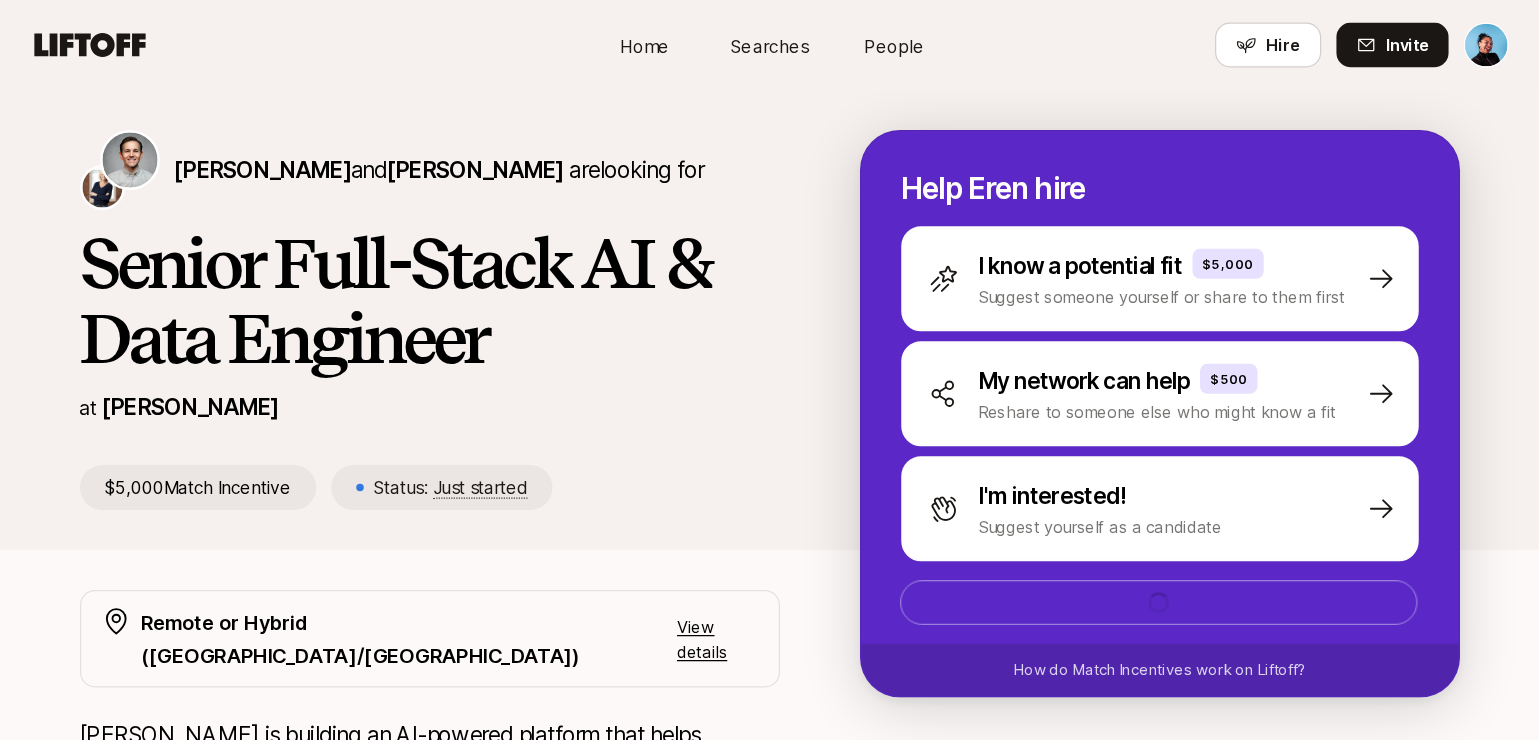 scroll, scrollTop: 0, scrollLeft: 0, axis: both 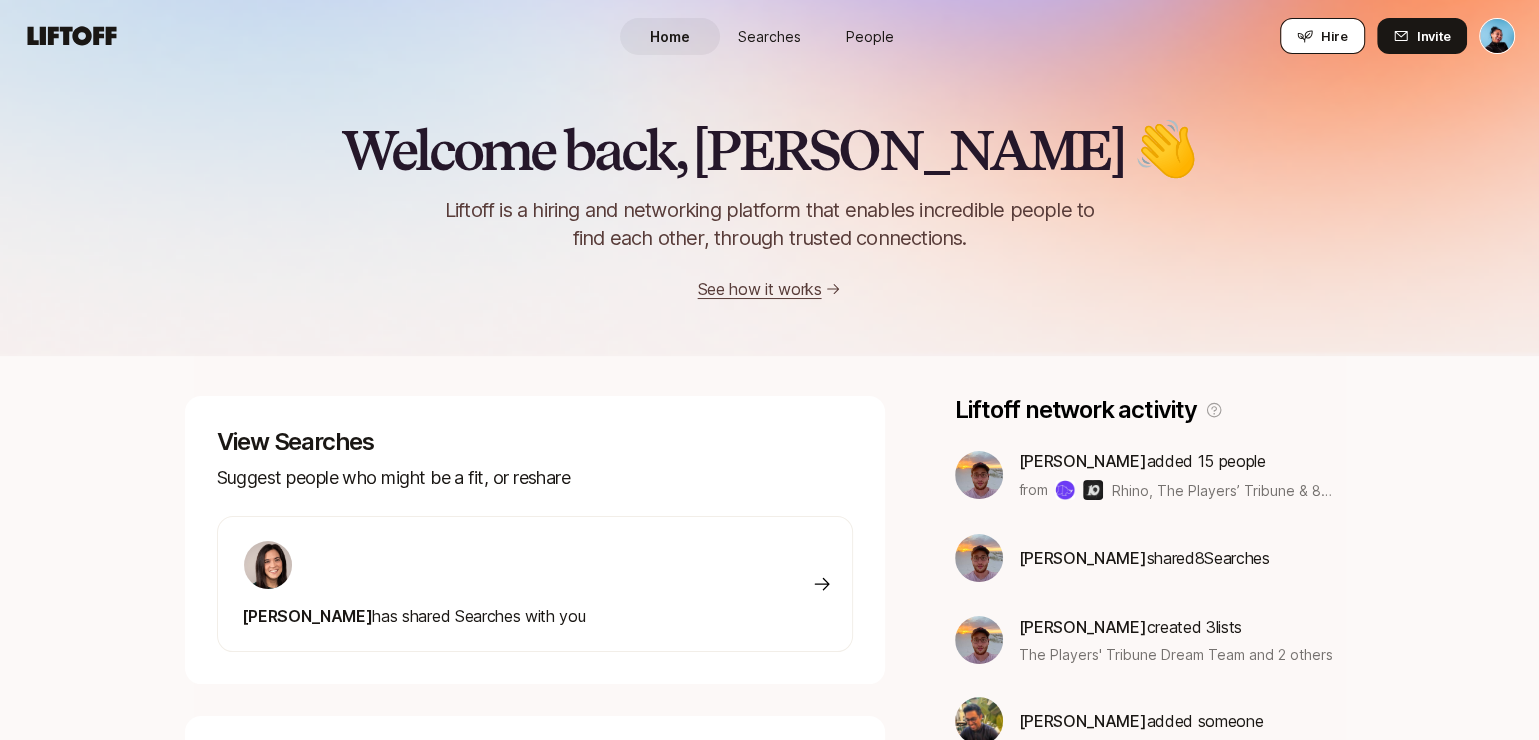 click 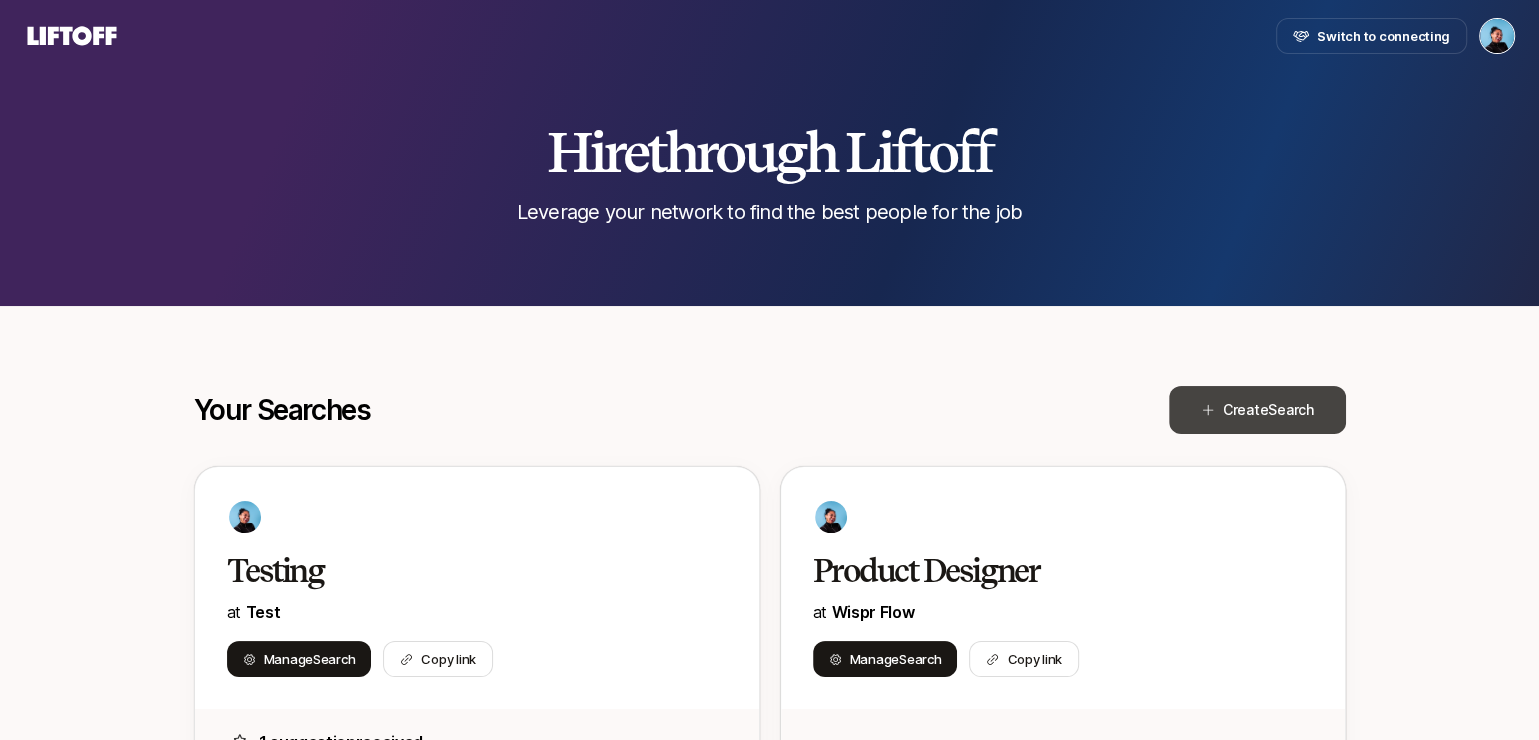 click on "Create  Search" at bounding box center (1268, 410) 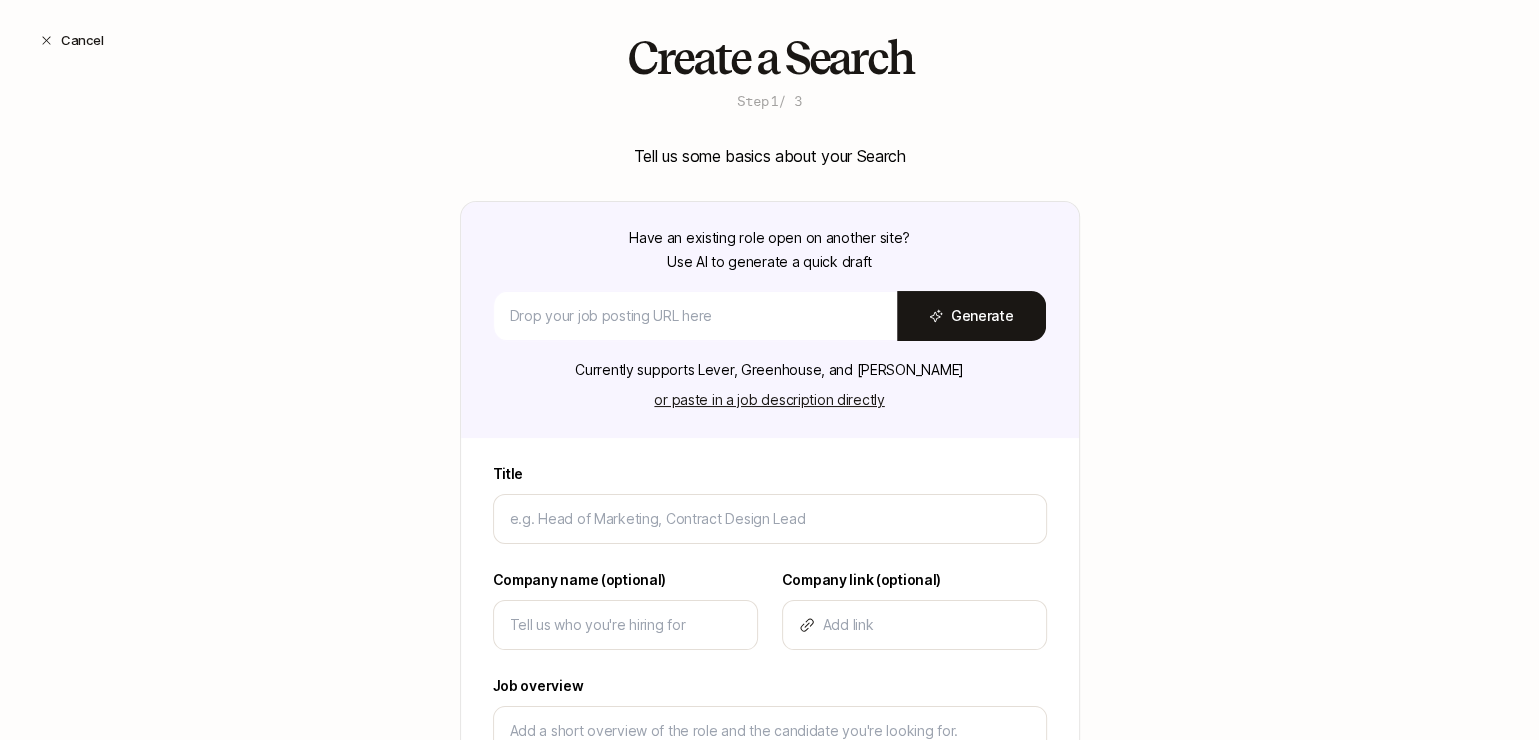 scroll, scrollTop: 72, scrollLeft: 0, axis: vertical 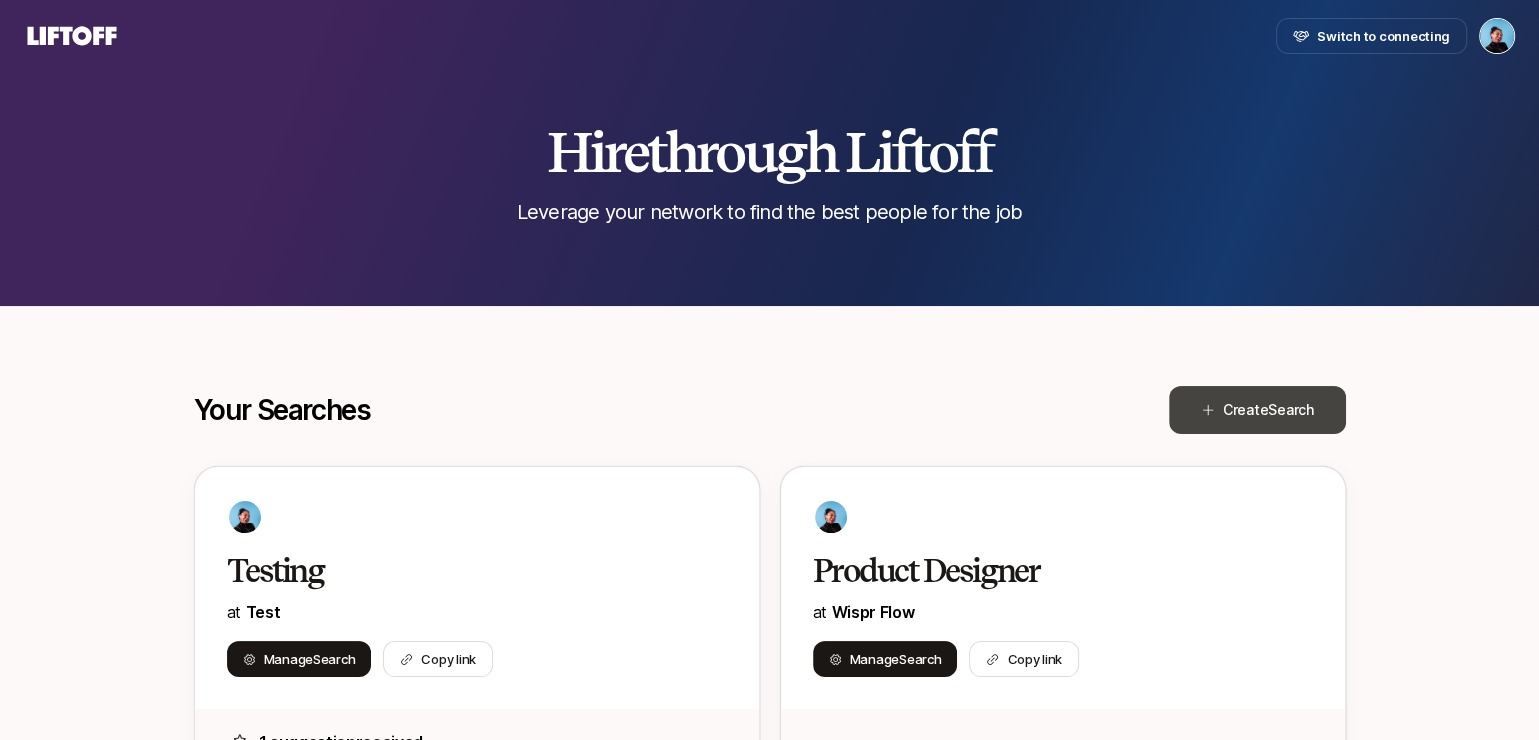 click on "Create  Search" at bounding box center [1268, 410] 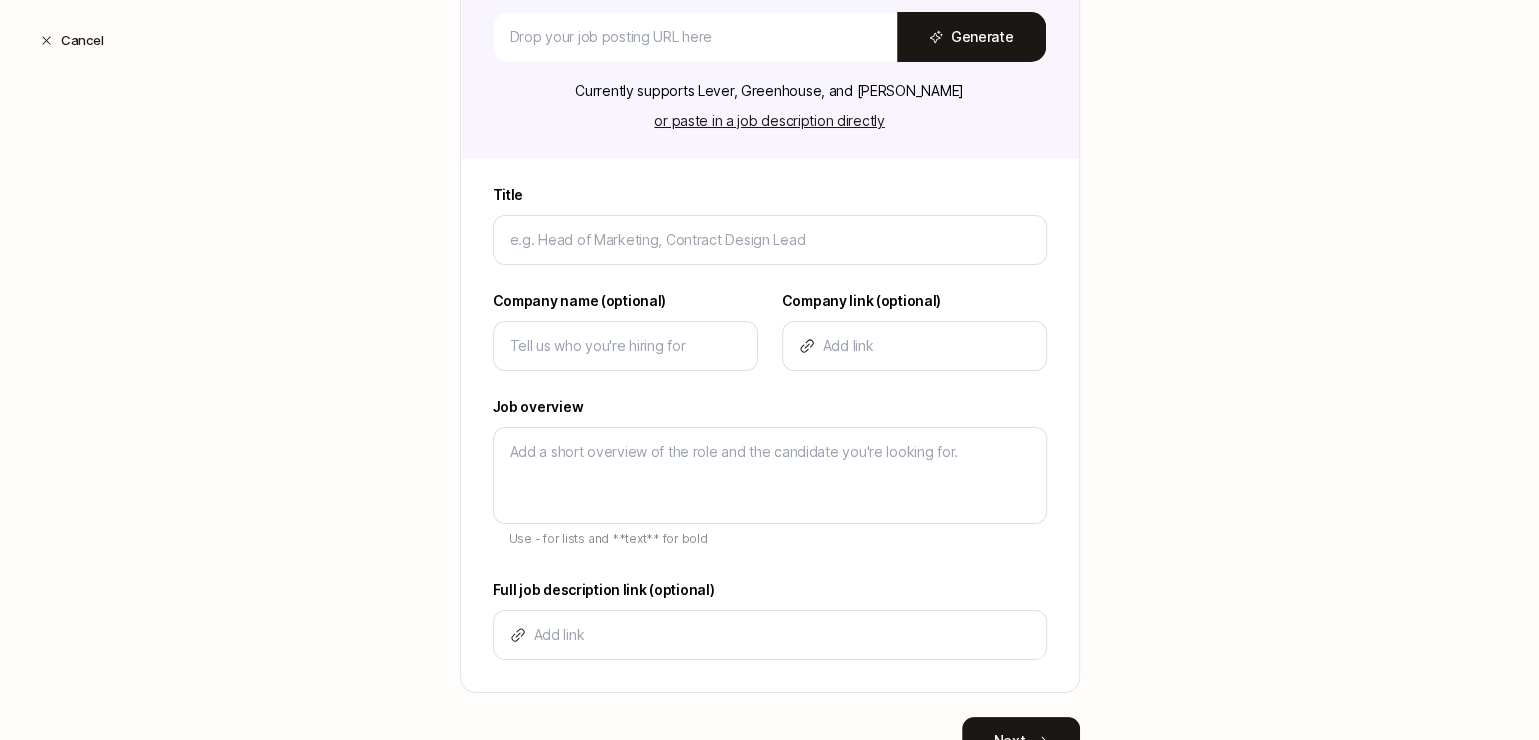scroll, scrollTop: 435, scrollLeft: 0, axis: vertical 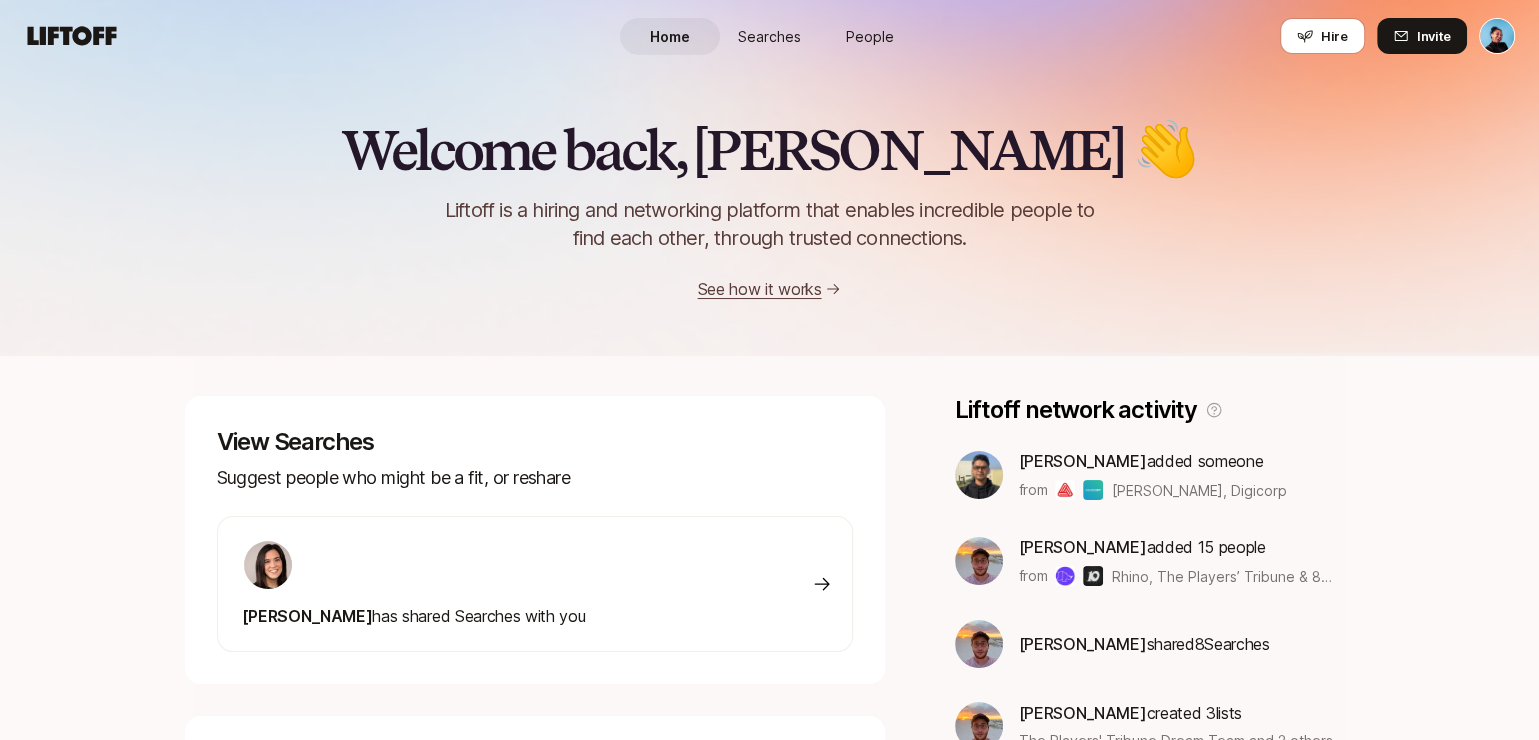 click on "Home Searches People Hire Home Searches People Hire Hire Invite Welcome back, Janelle 👋 Liftoff is a hiring and networking platform that enables incredible people to find each other, through trusted connections. See how it works View Searches Suggest people who might be a fit, or reshare Eleanor Morgan  has shared Searches with you Invite people Help people hire or quietly look for their next opportunity Invite someone who's hiring Invite someone who's looking Build your network Organize and recommend the best people in your network Go to your network Liftoff network activity Nikul Patel  added   someone from Avery Dennison, Digicorp Will Berkowitz  added   15 people from Rhino, The Players’​ Tribune & 87 other orgs Will Berkowitz  shared  8  Search es Will Berkowitz  created   3  list s The Players' Tribune Dream Team and 2 others Nayan Jain  added   someone Add people to your network Your Impact 🔥 Your total suggestions 0 🎉 Your total intros 0 🙌 Hires from your network 0" at bounding box center [769, 370] 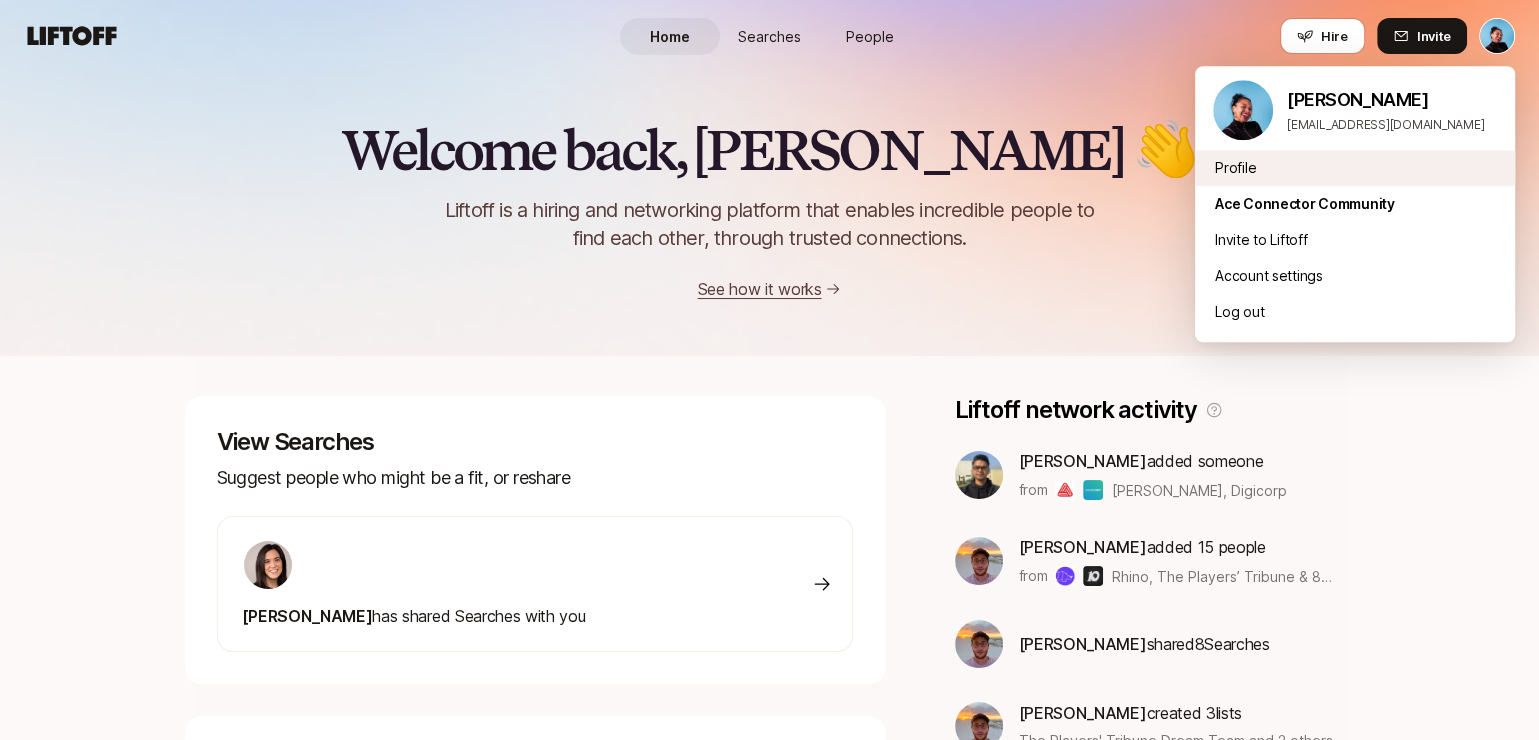 click on "Profile" at bounding box center [1355, 168] 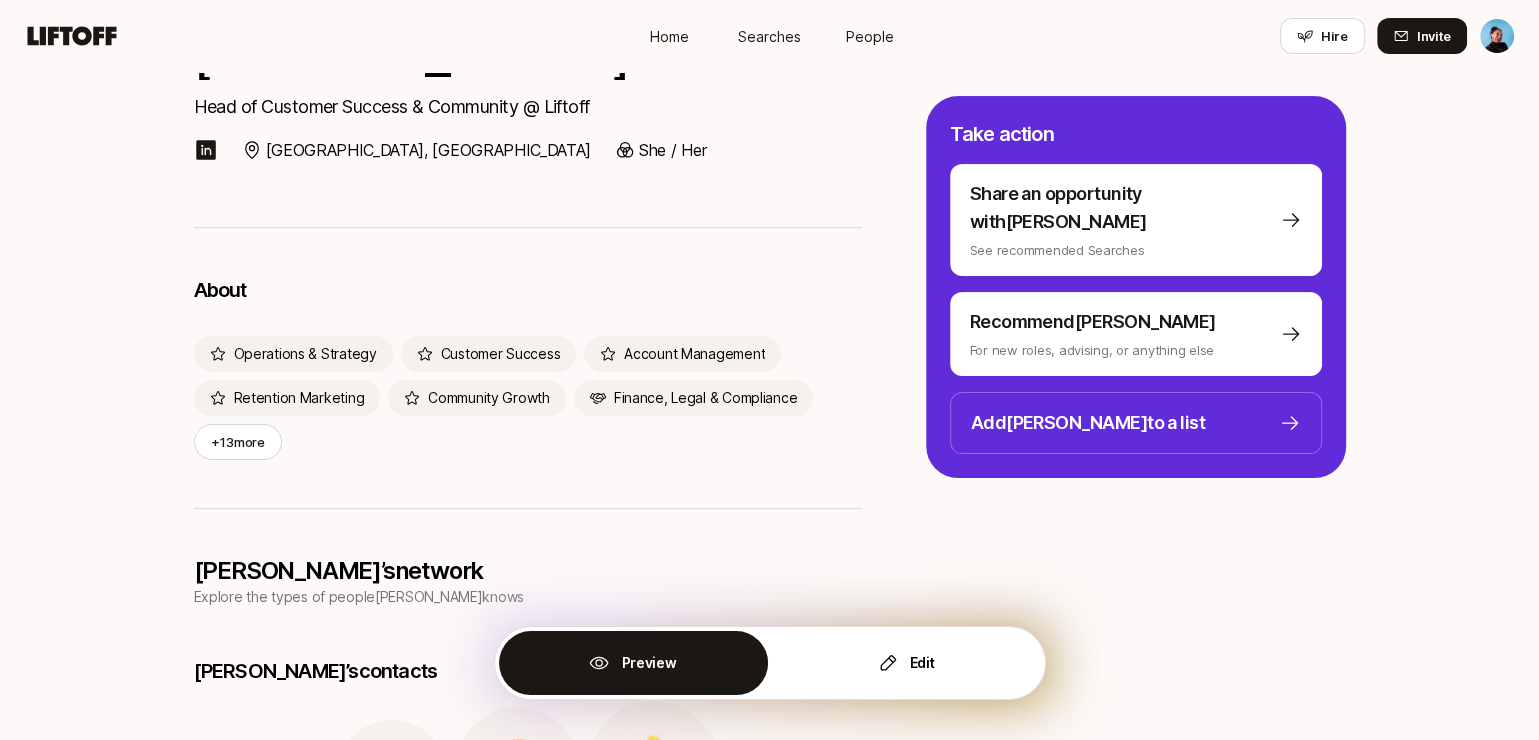 scroll, scrollTop: 0, scrollLeft: 0, axis: both 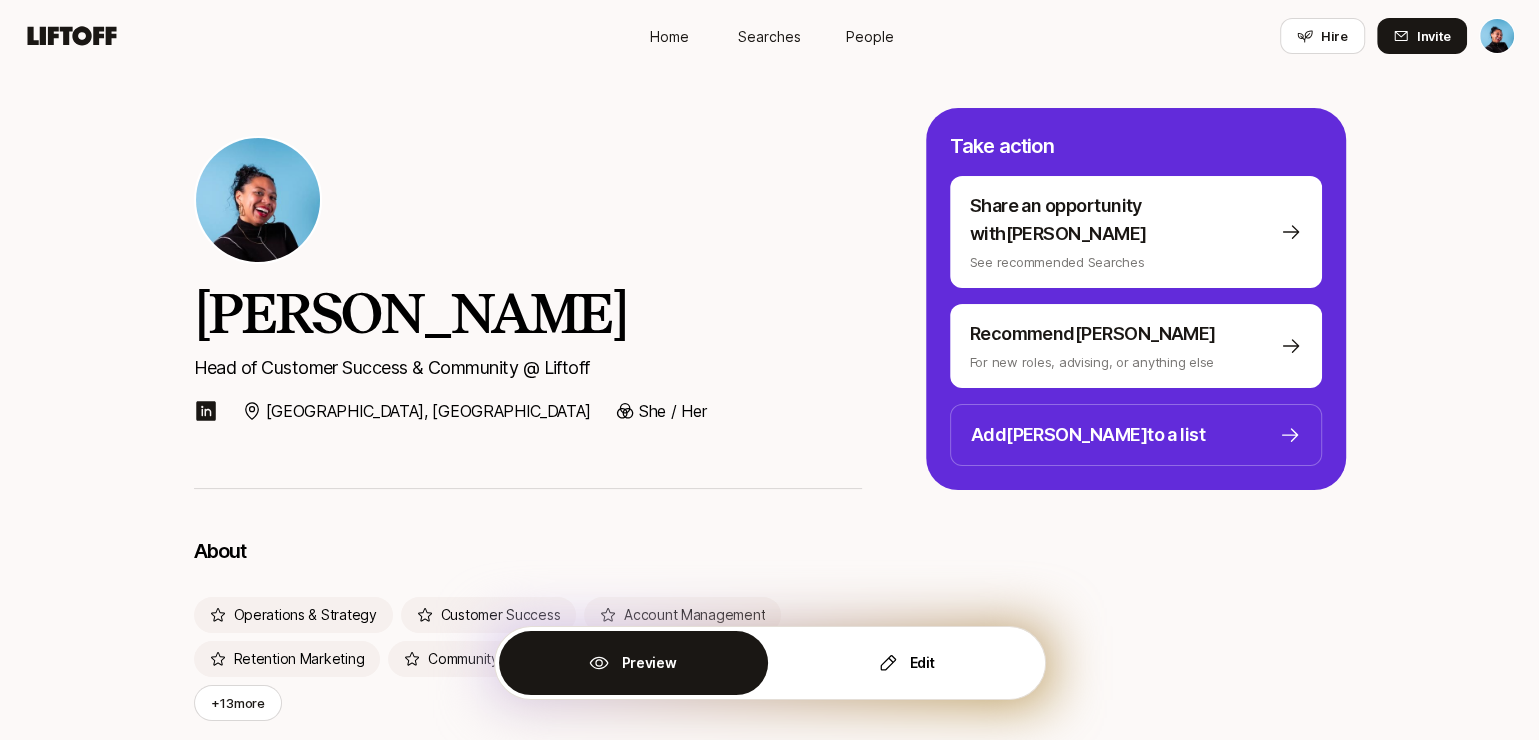 click on "People" at bounding box center (870, 36) 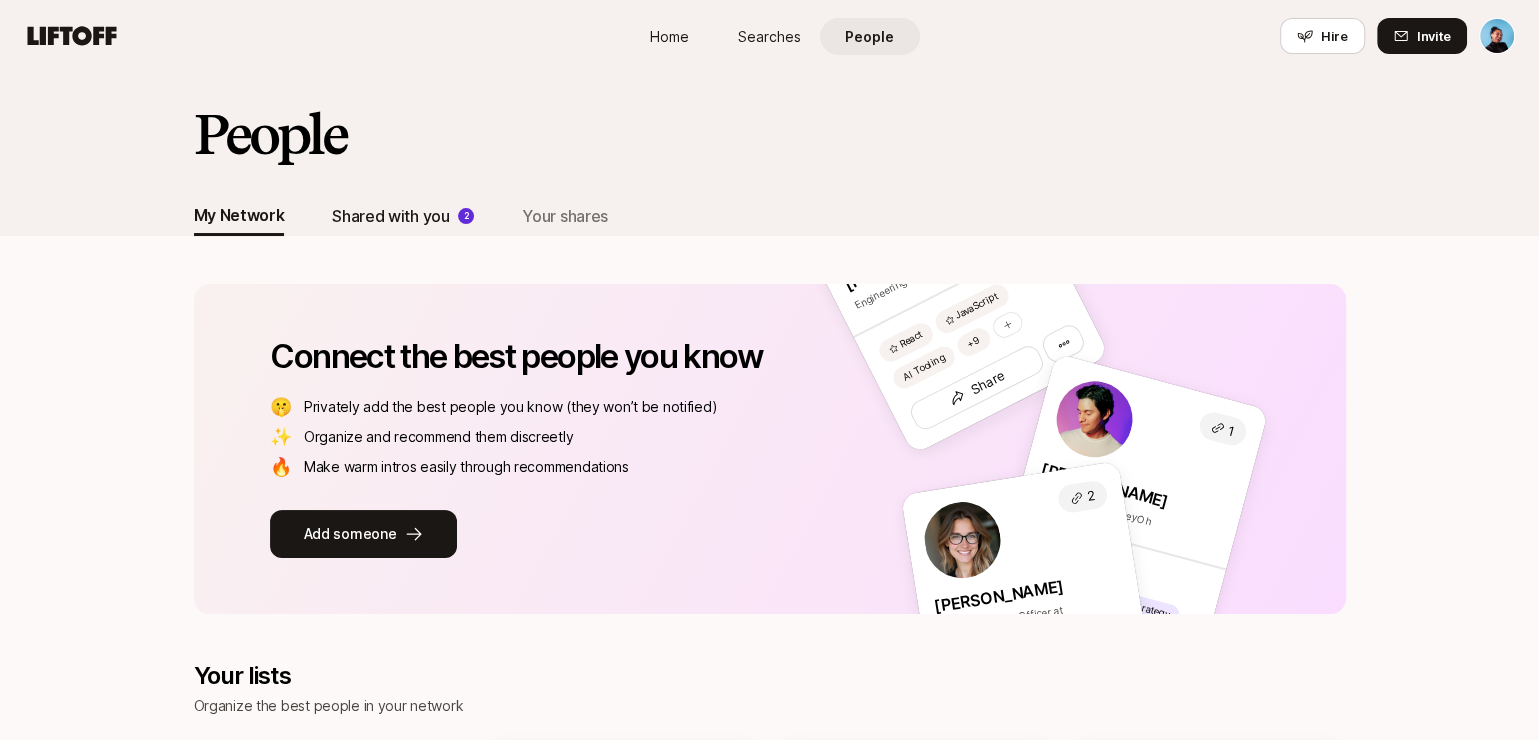 click on "Shared with you" at bounding box center (390, 216) 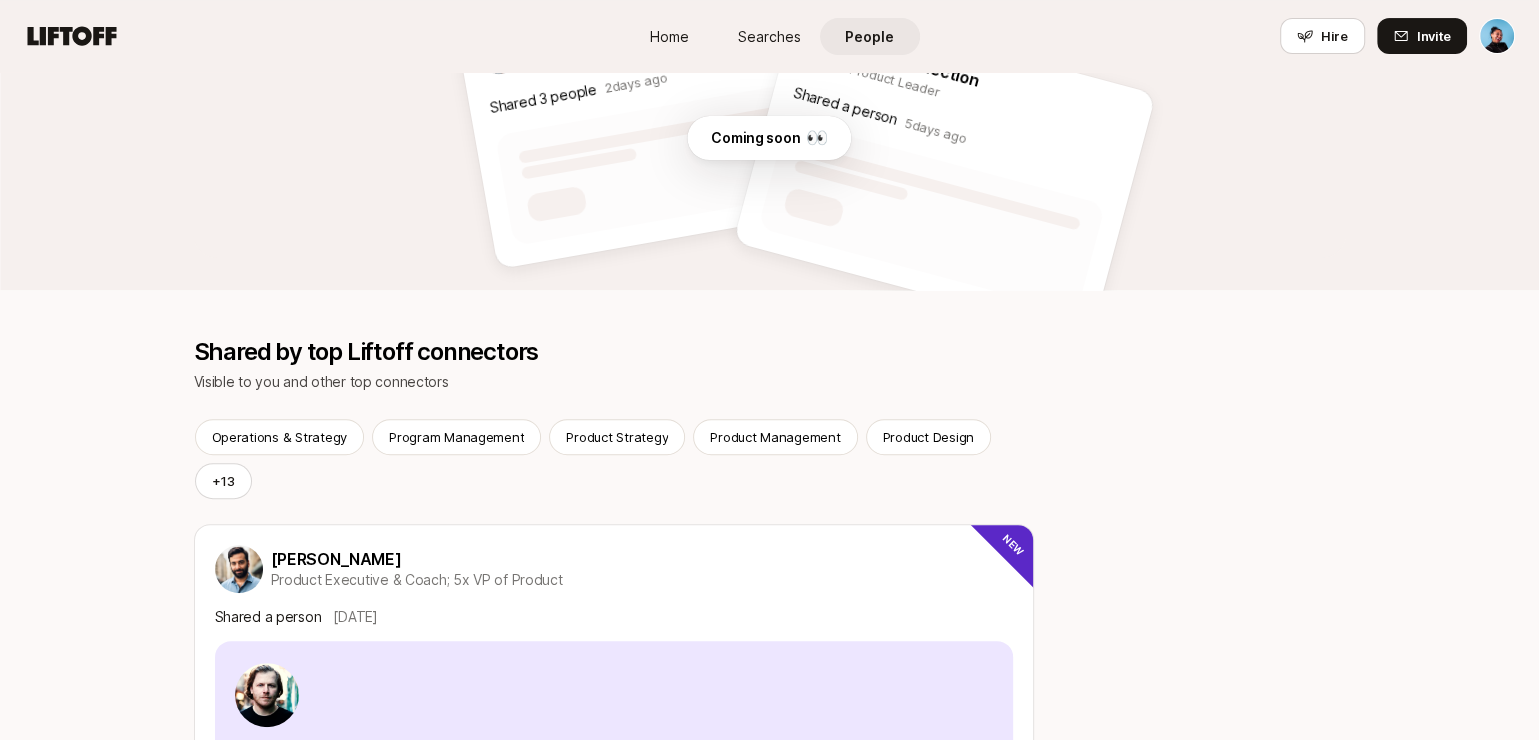 scroll, scrollTop: 452, scrollLeft: 0, axis: vertical 